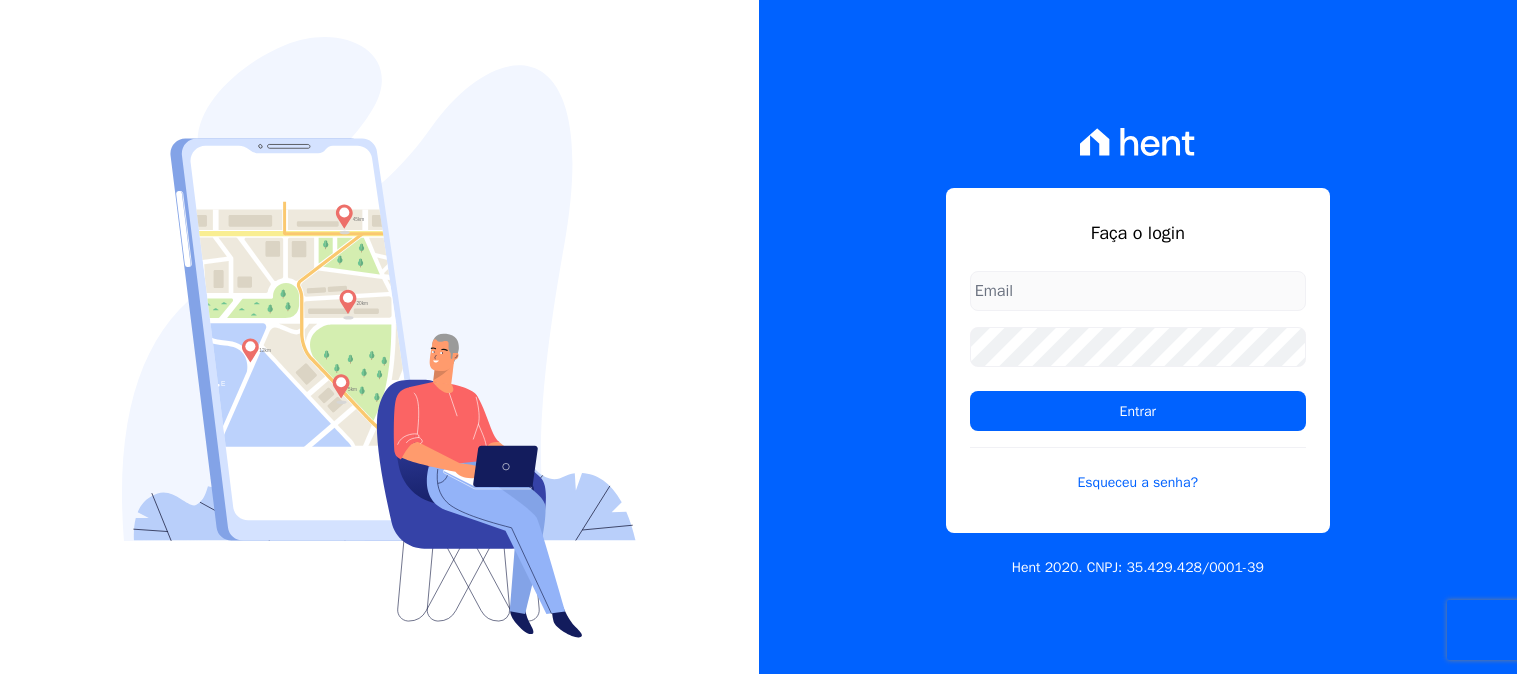 scroll, scrollTop: 0, scrollLeft: 0, axis: both 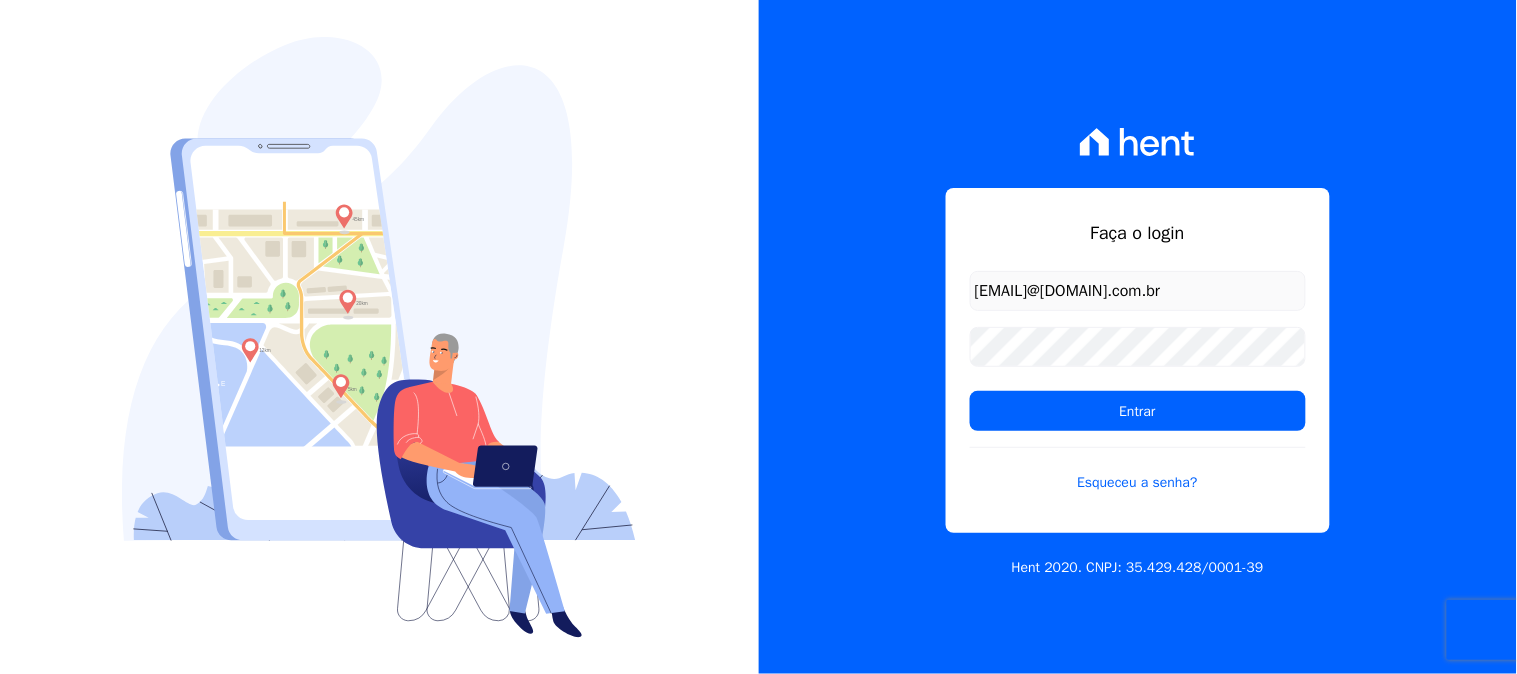 type on "[EMAIL]@[DOMAIN].com.br" 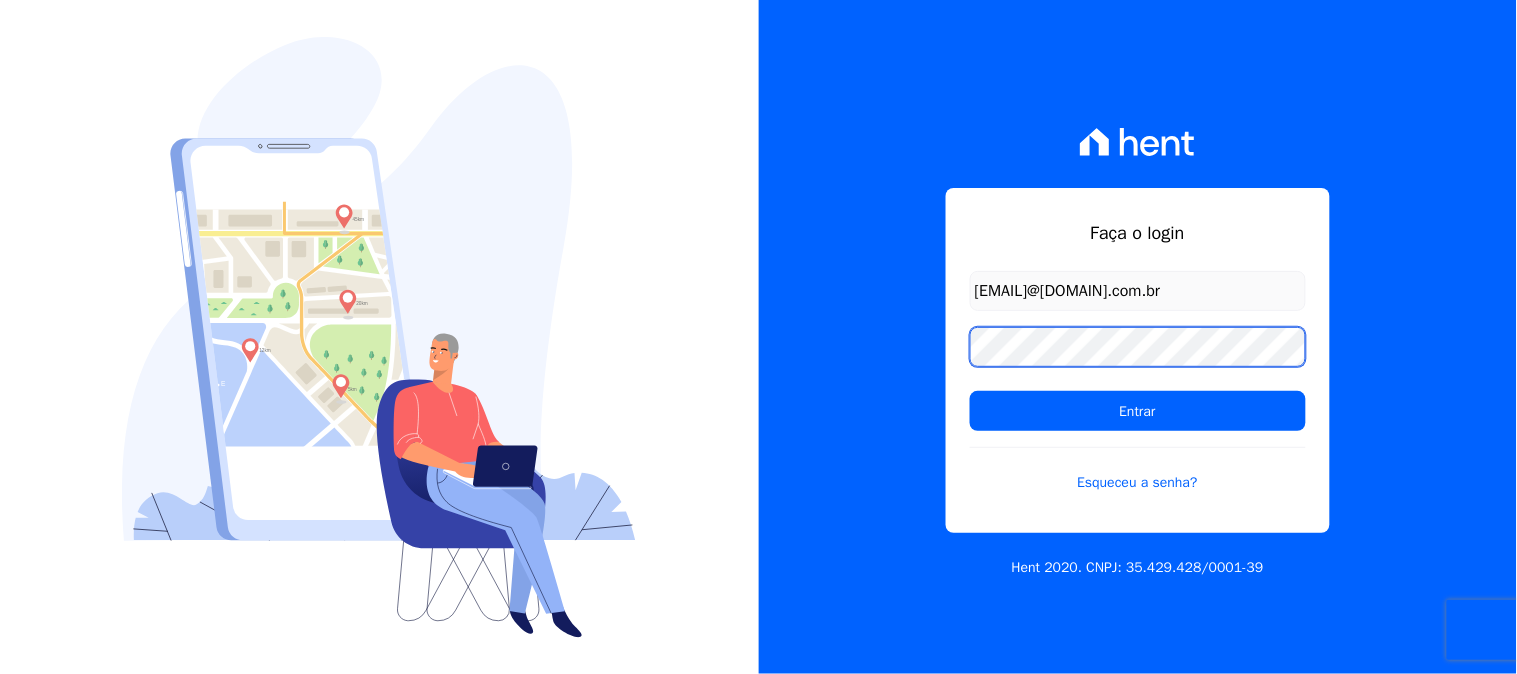 click on "Entrar" at bounding box center [1138, 411] 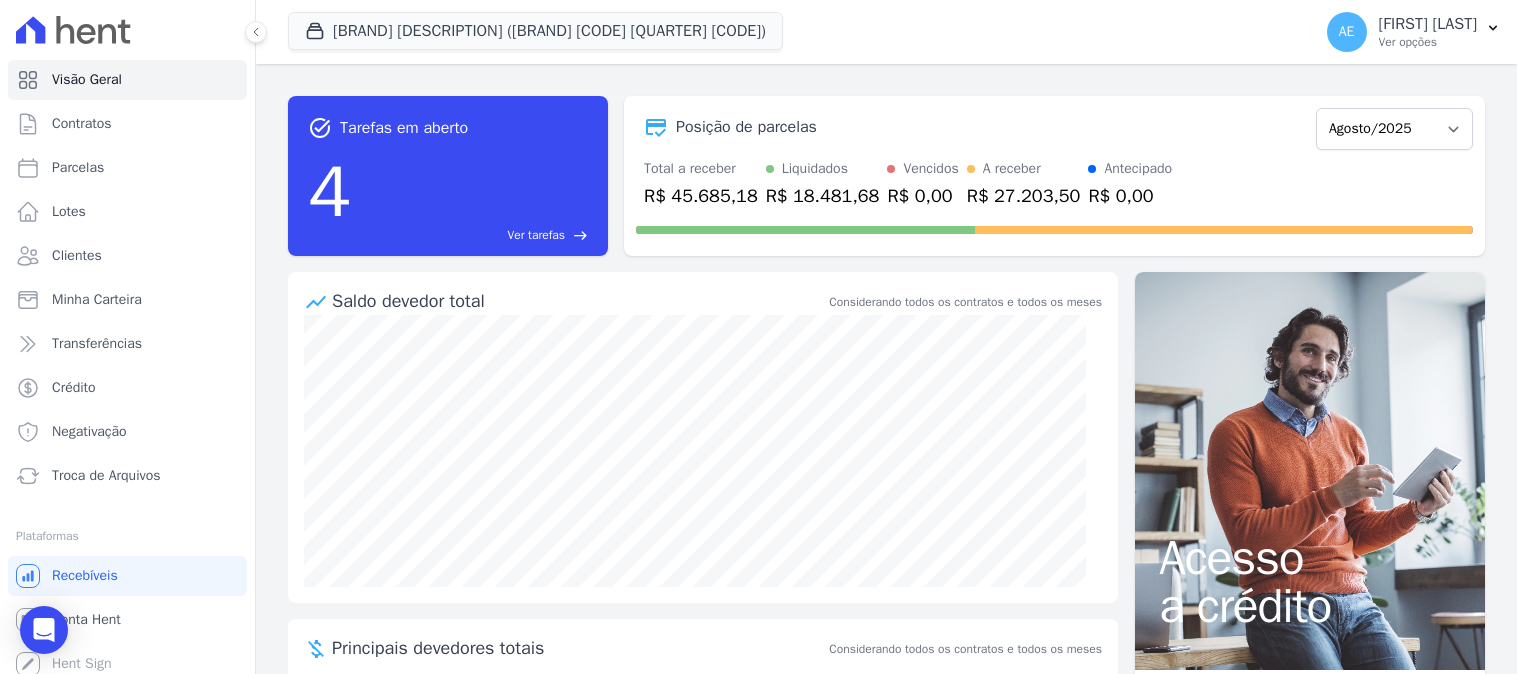 scroll, scrollTop: 0, scrollLeft: 0, axis: both 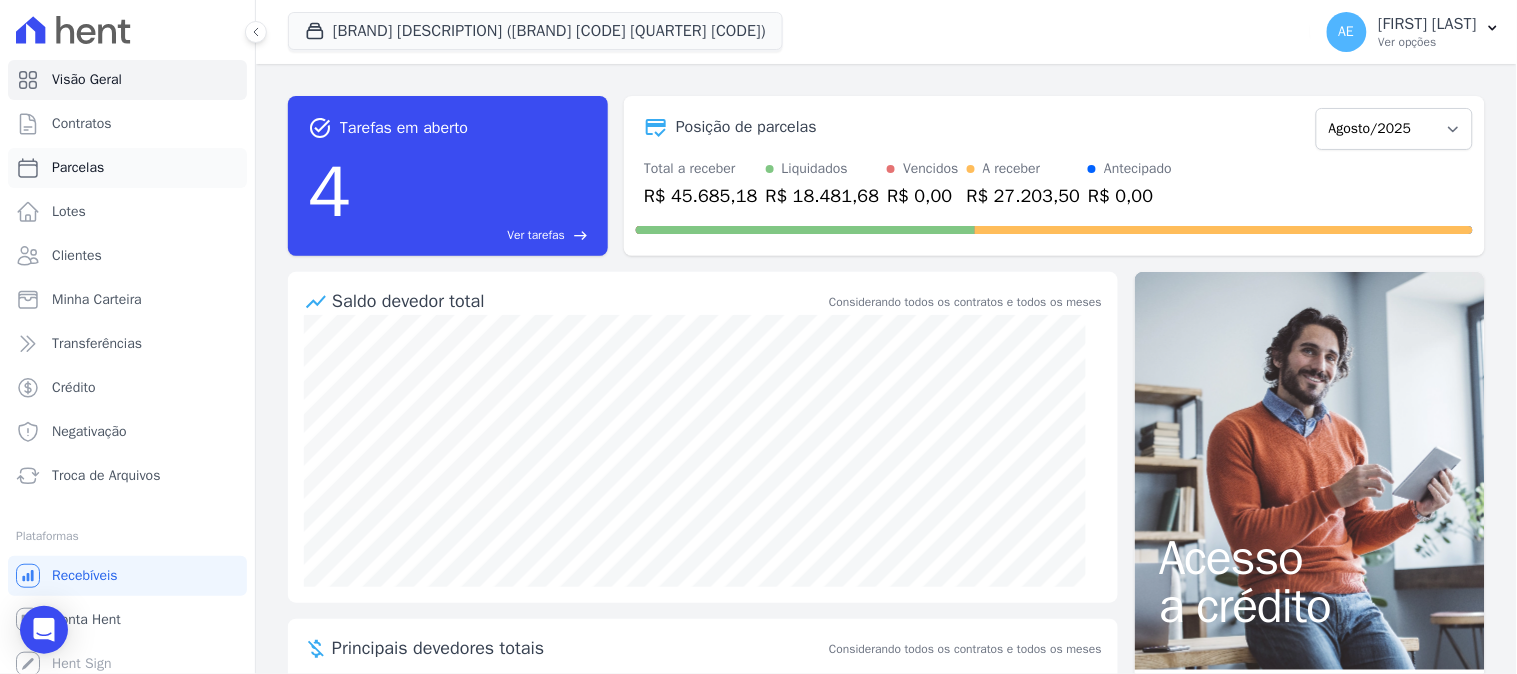 click on "Parcelas" at bounding box center (78, 168) 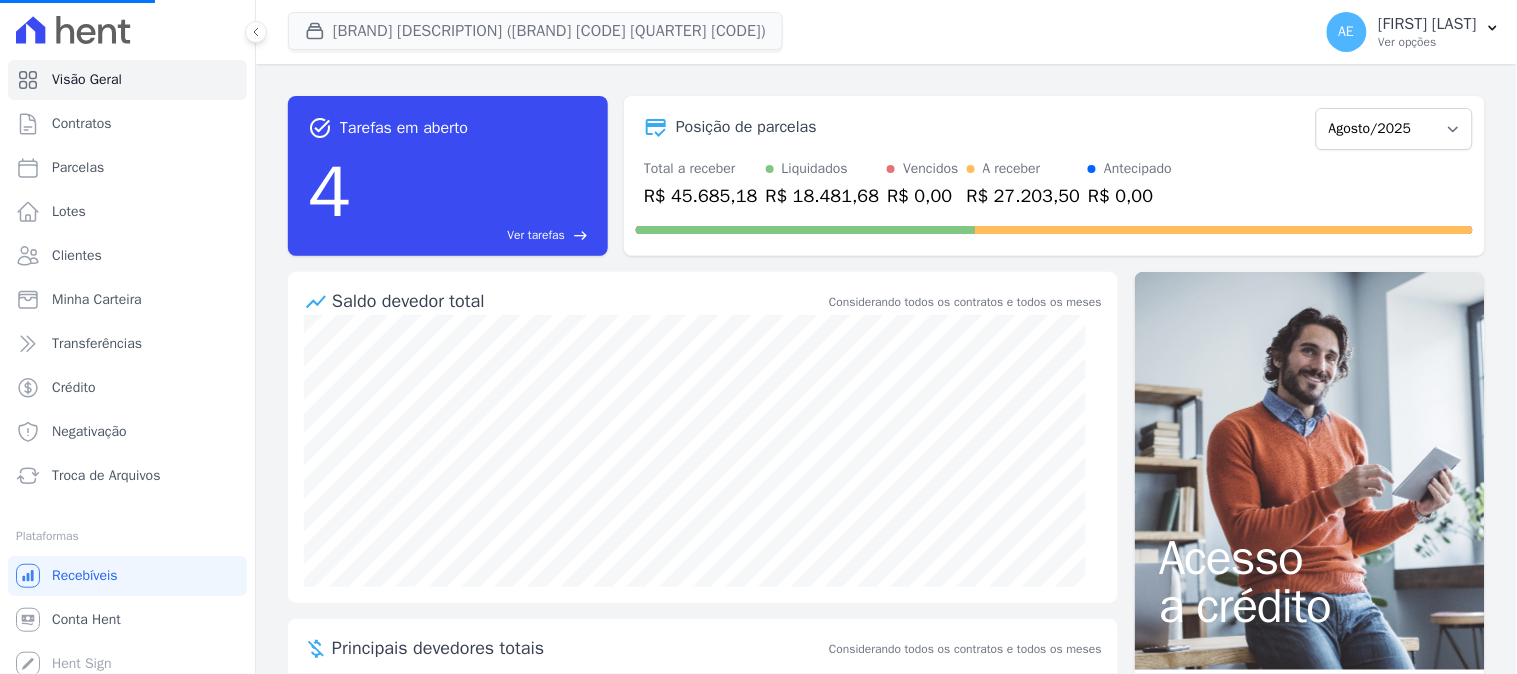 select 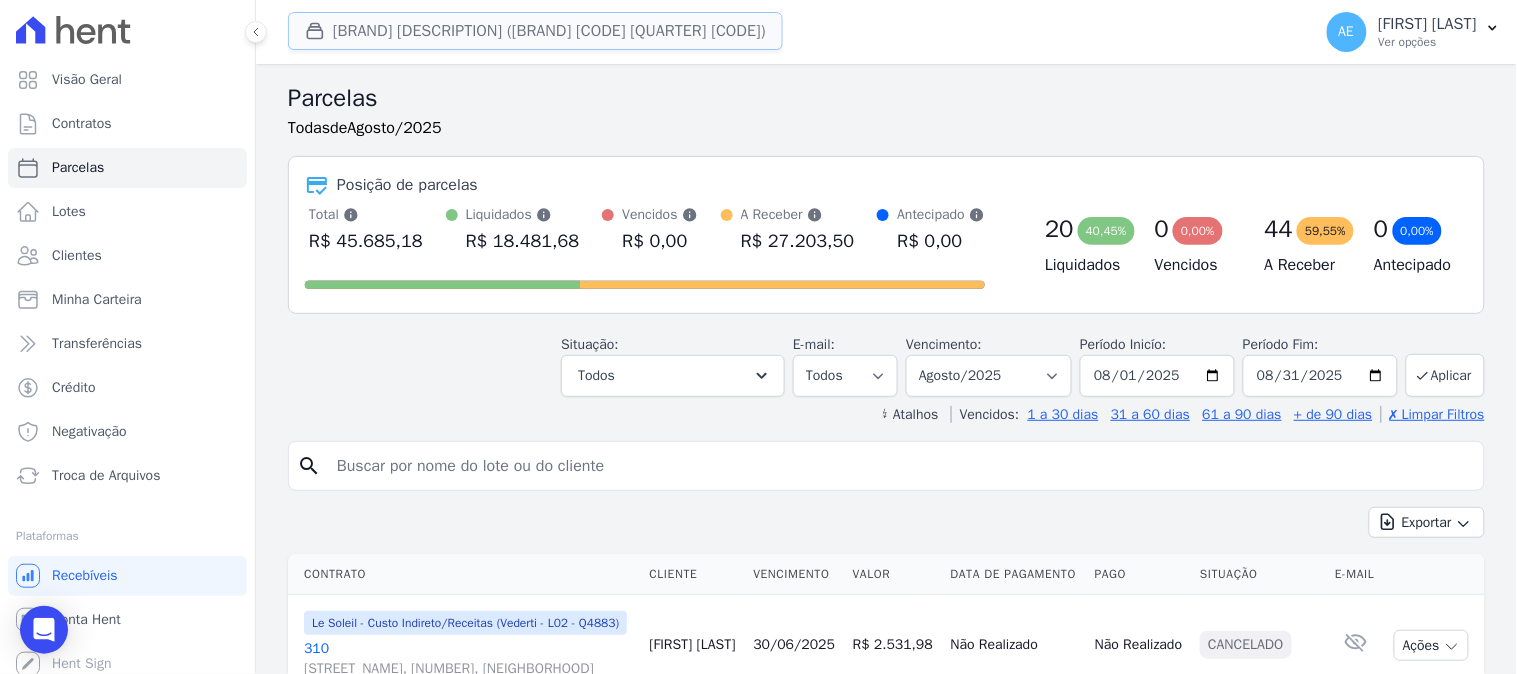 click on "[BRAND]   [DESCRIPTION] ([BRAND]   [CODE]   [QUARTER] [CODE])" at bounding box center (535, 31) 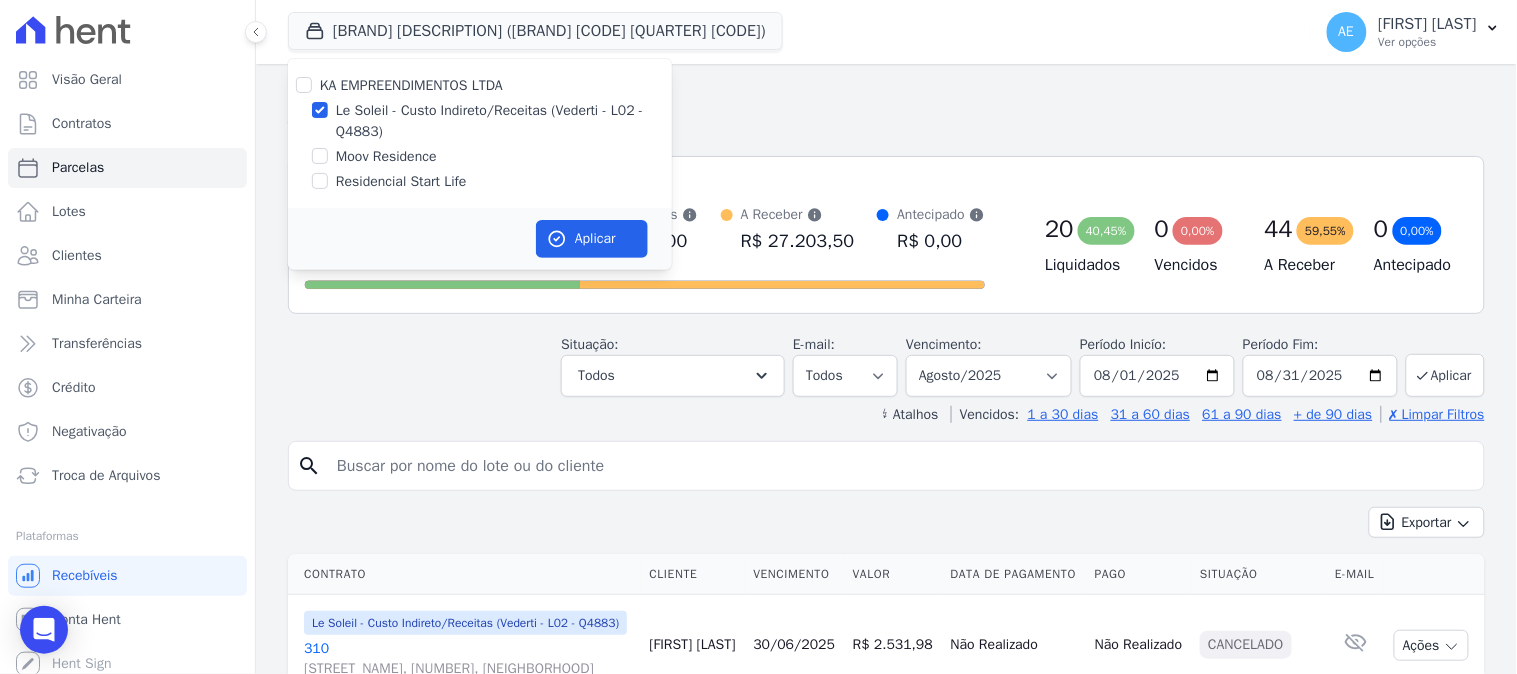 click on "Moov Residence" at bounding box center [480, 156] 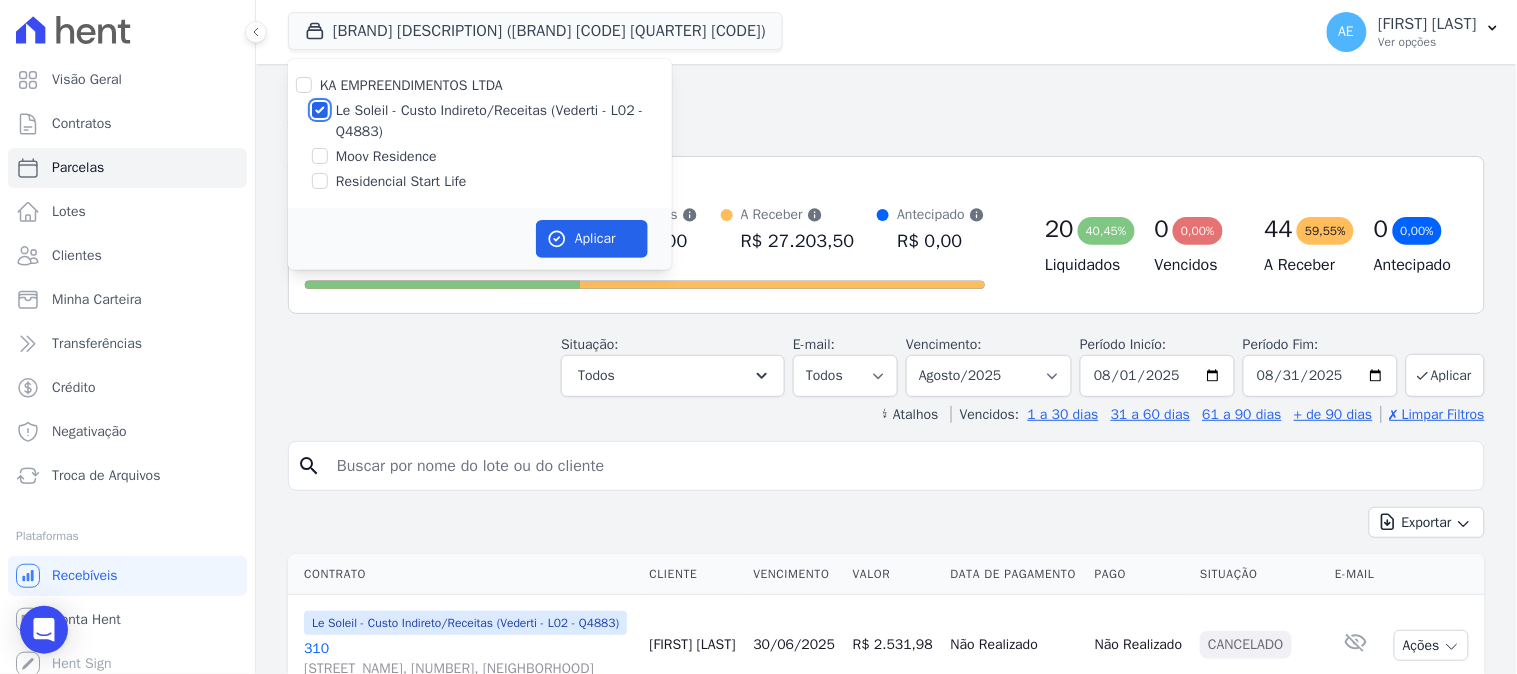 click on "Le Soleil - Custo Indireto/Receitas (Vederti - L02 - Q4883)" at bounding box center [320, 110] 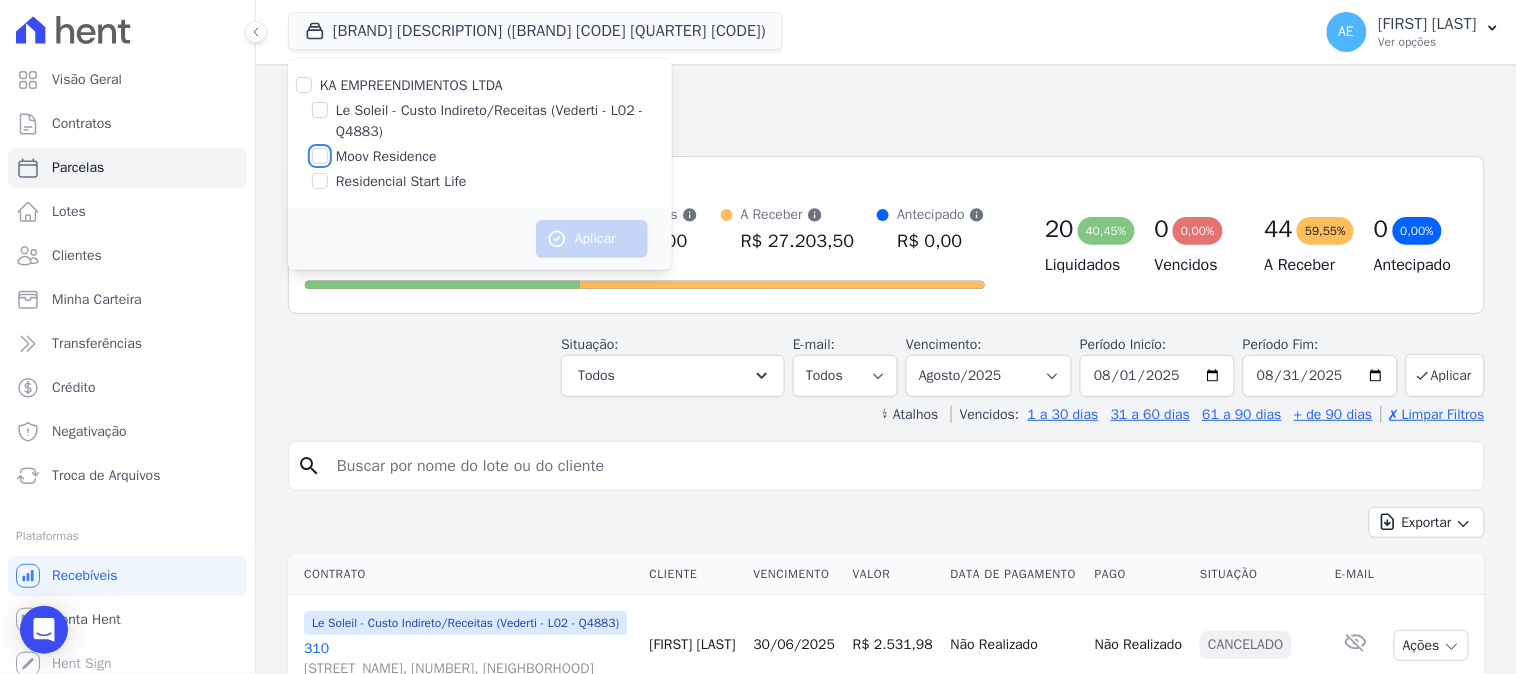 click on "Moov Residence" at bounding box center [320, 156] 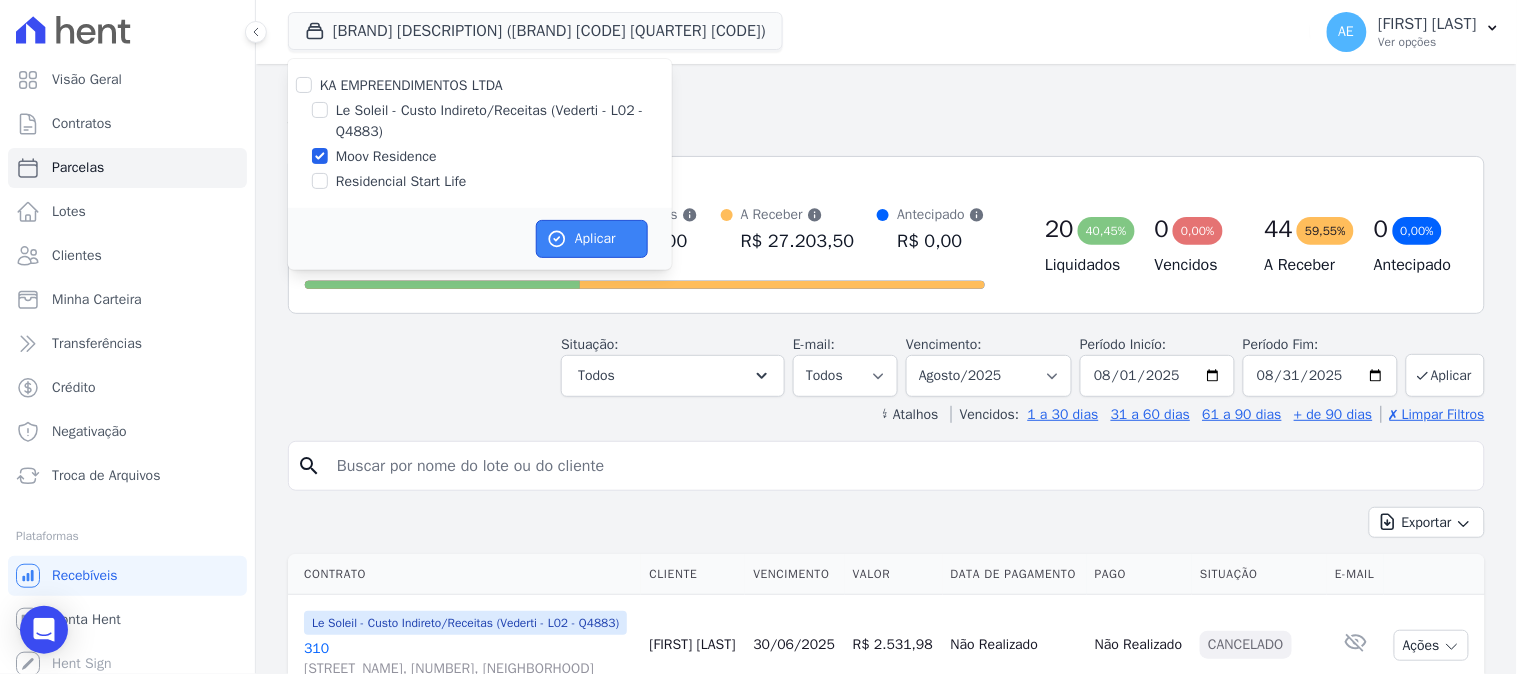 click on "Aplicar" at bounding box center (592, 239) 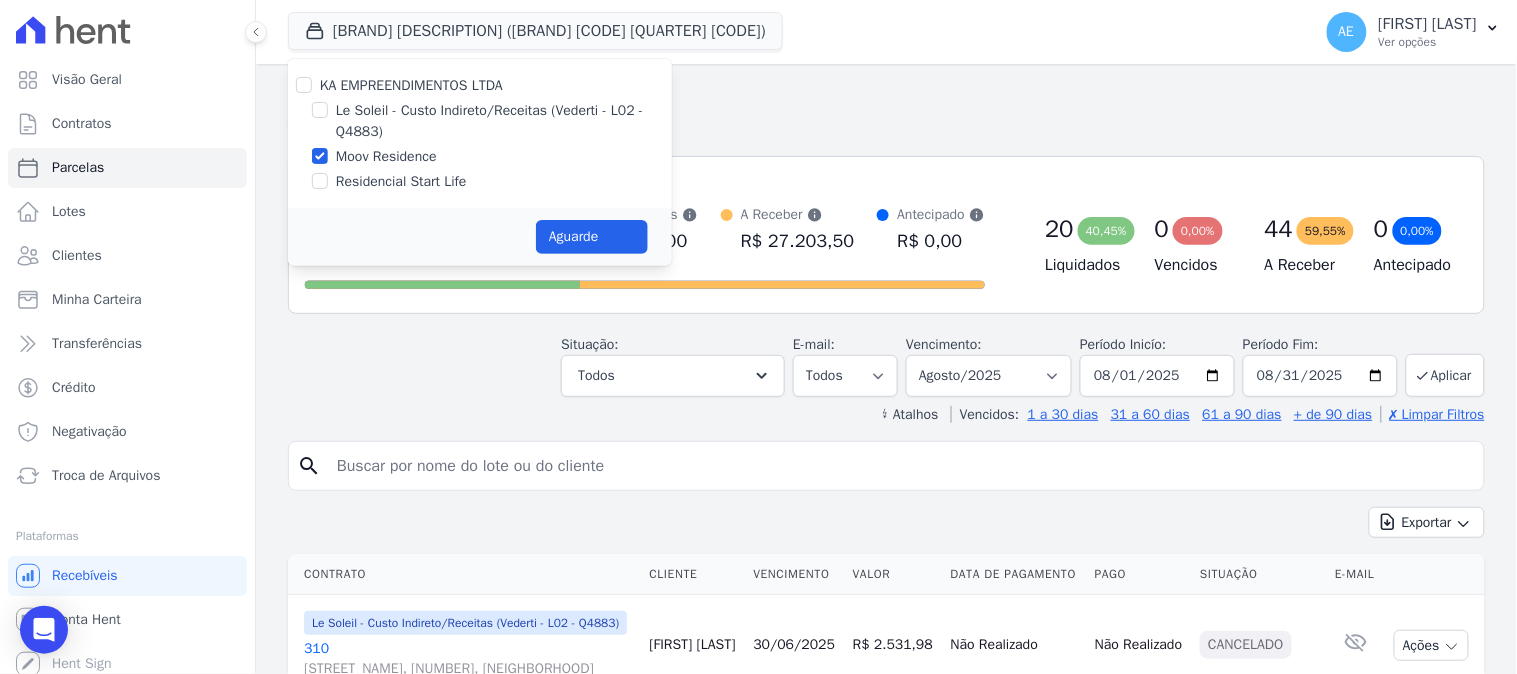 select 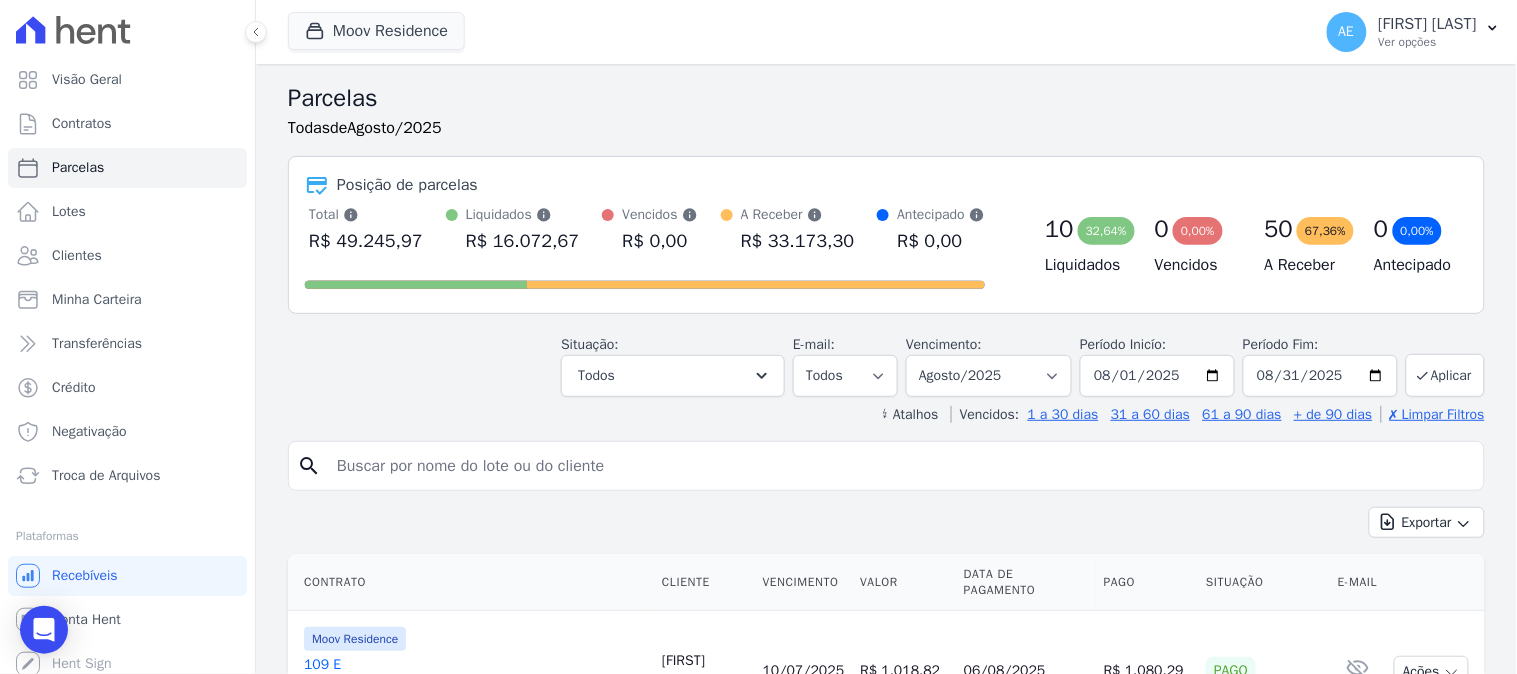 click at bounding box center (900, 466) 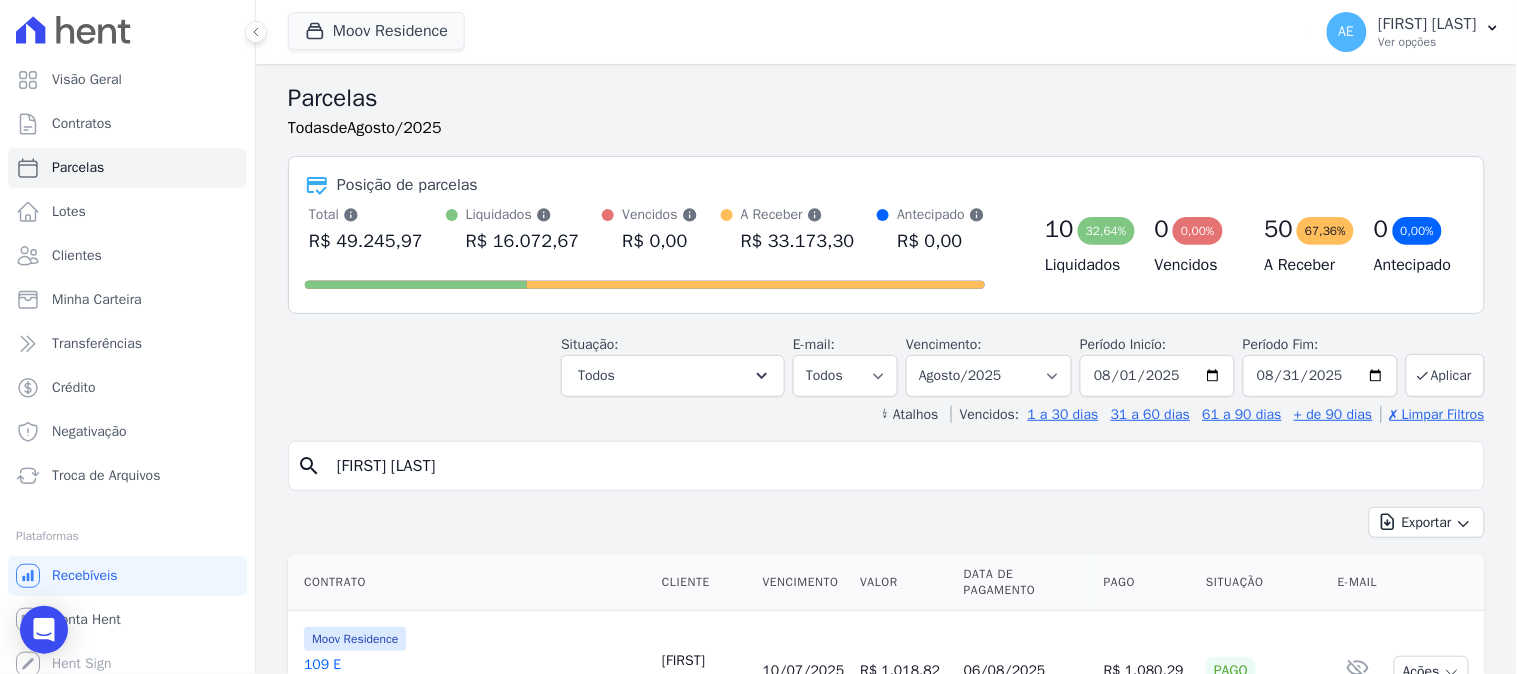 type on "[FIRST] [LAST]" 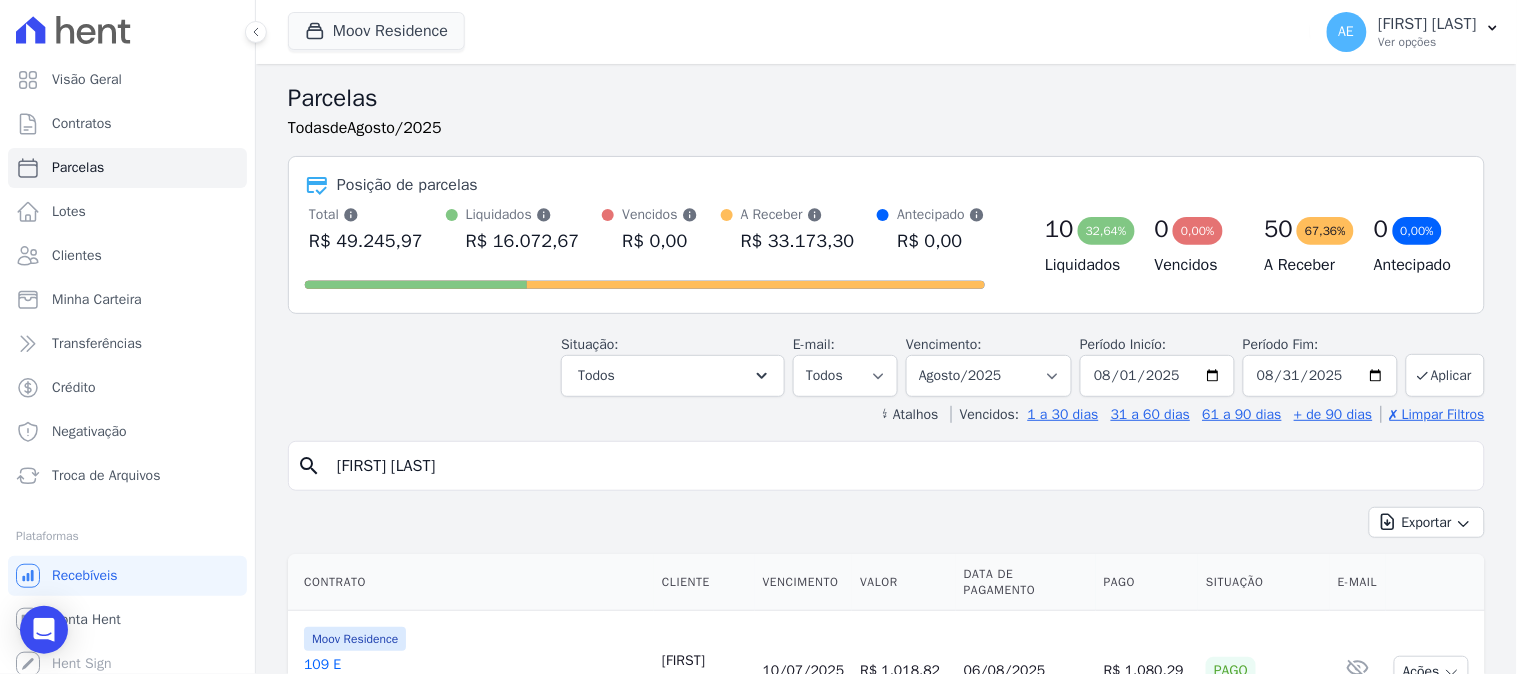 select 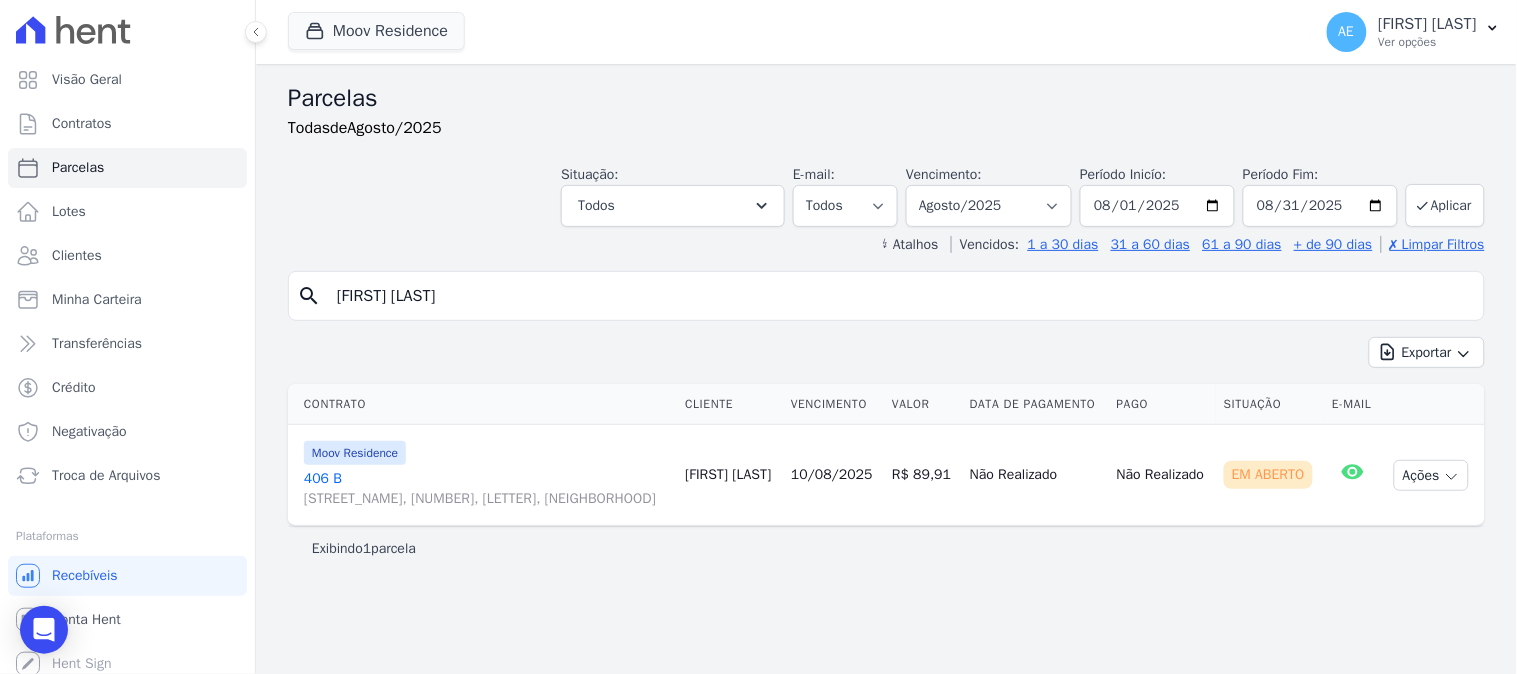 click on "[STREET_NAME], [NUMBER], [LETTER], [NEIGHBORHOOD]" at bounding box center [486, 489] 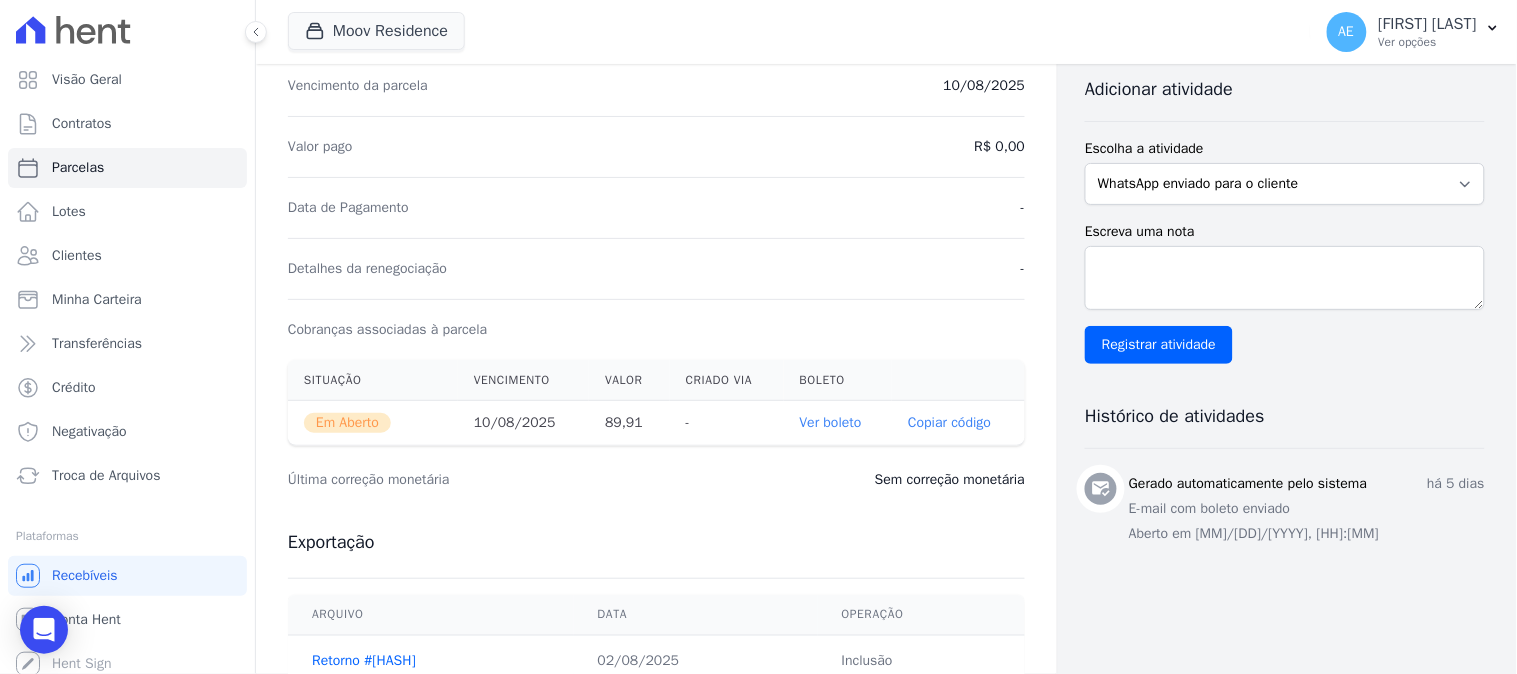 scroll, scrollTop: 444, scrollLeft: 0, axis: vertical 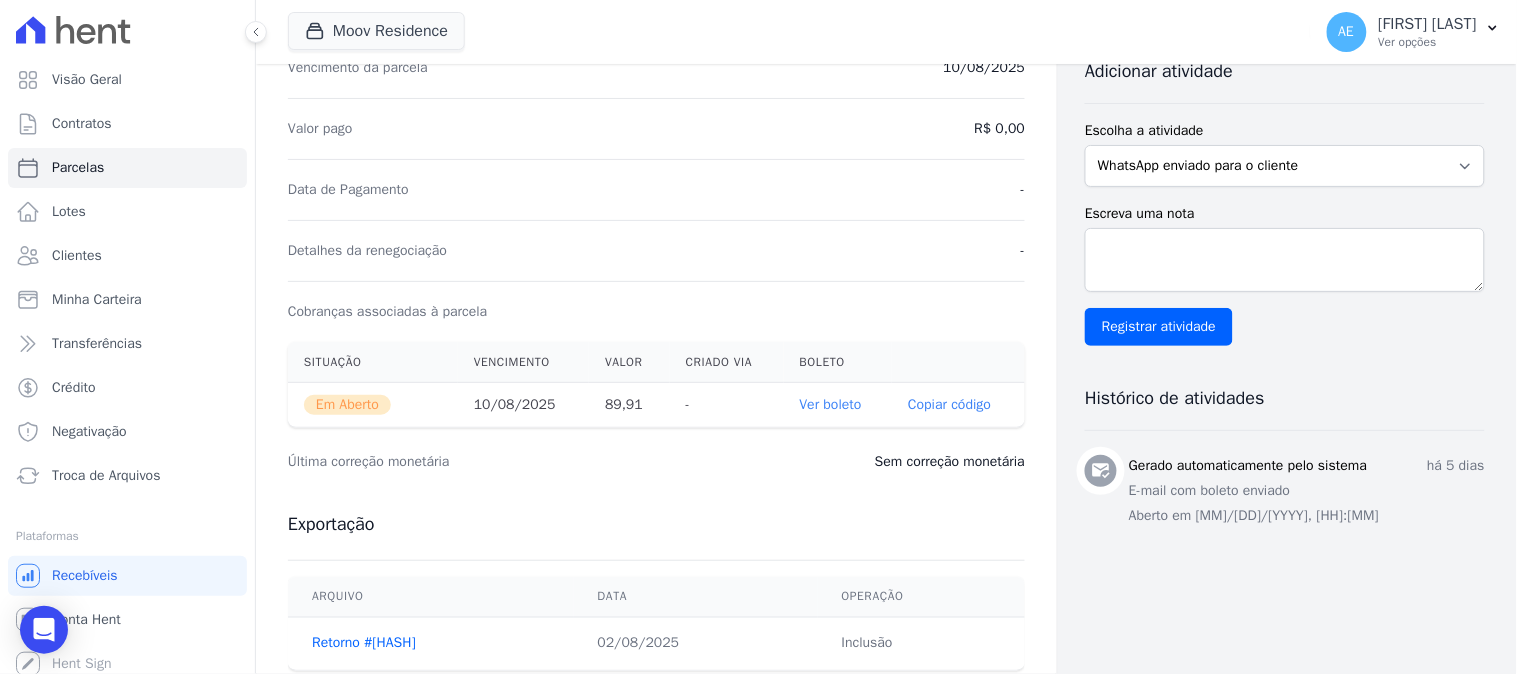 click on "Ver boleto" at bounding box center (831, 404) 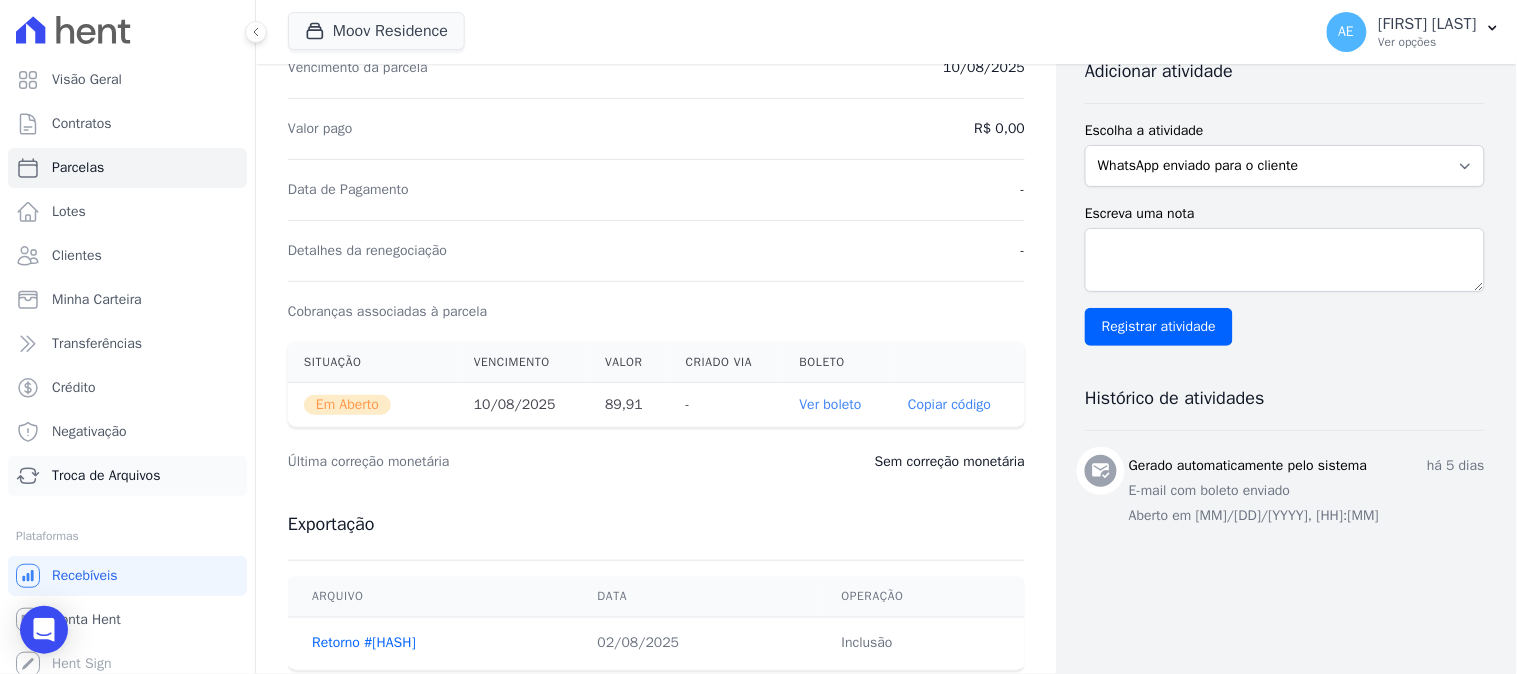 click on "Troca de Arquivos" at bounding box center (106, 476) 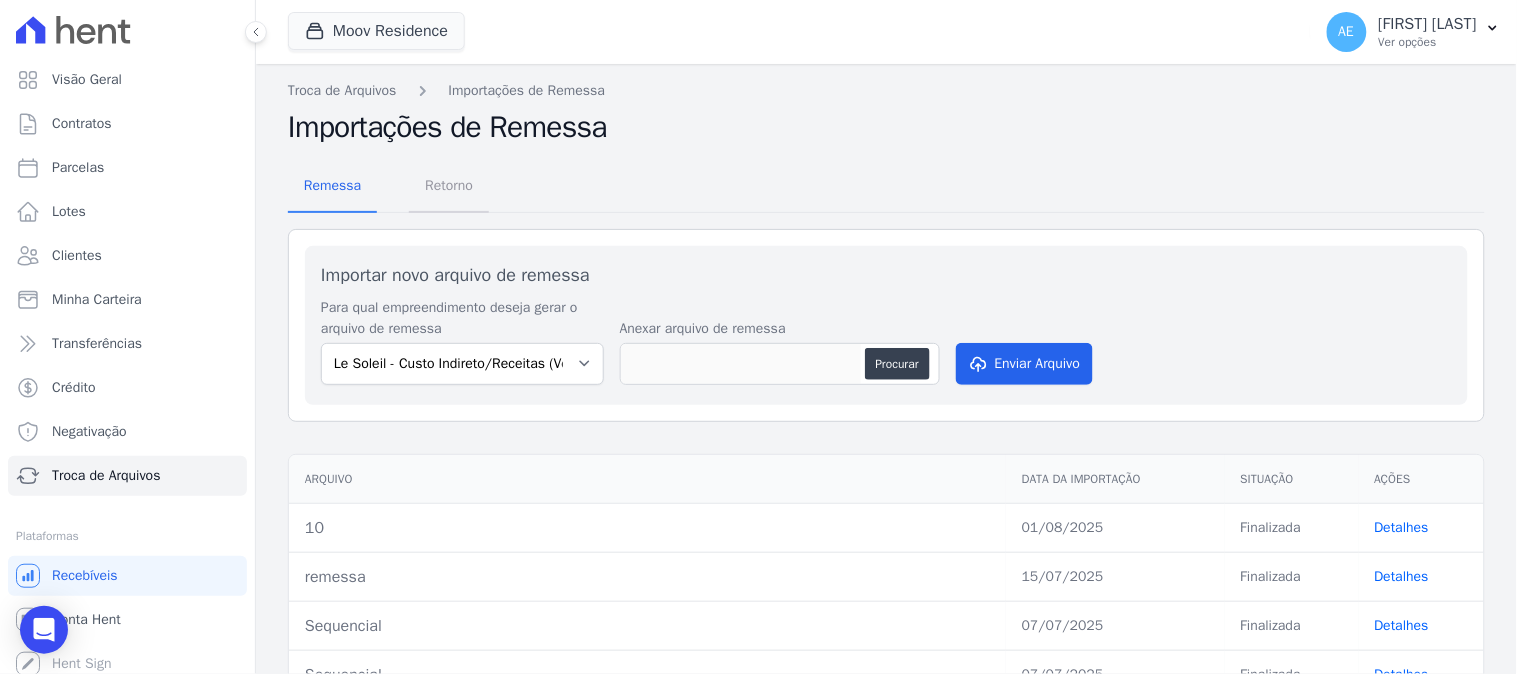 click on "Retorno" at bounding box center [449, 185] 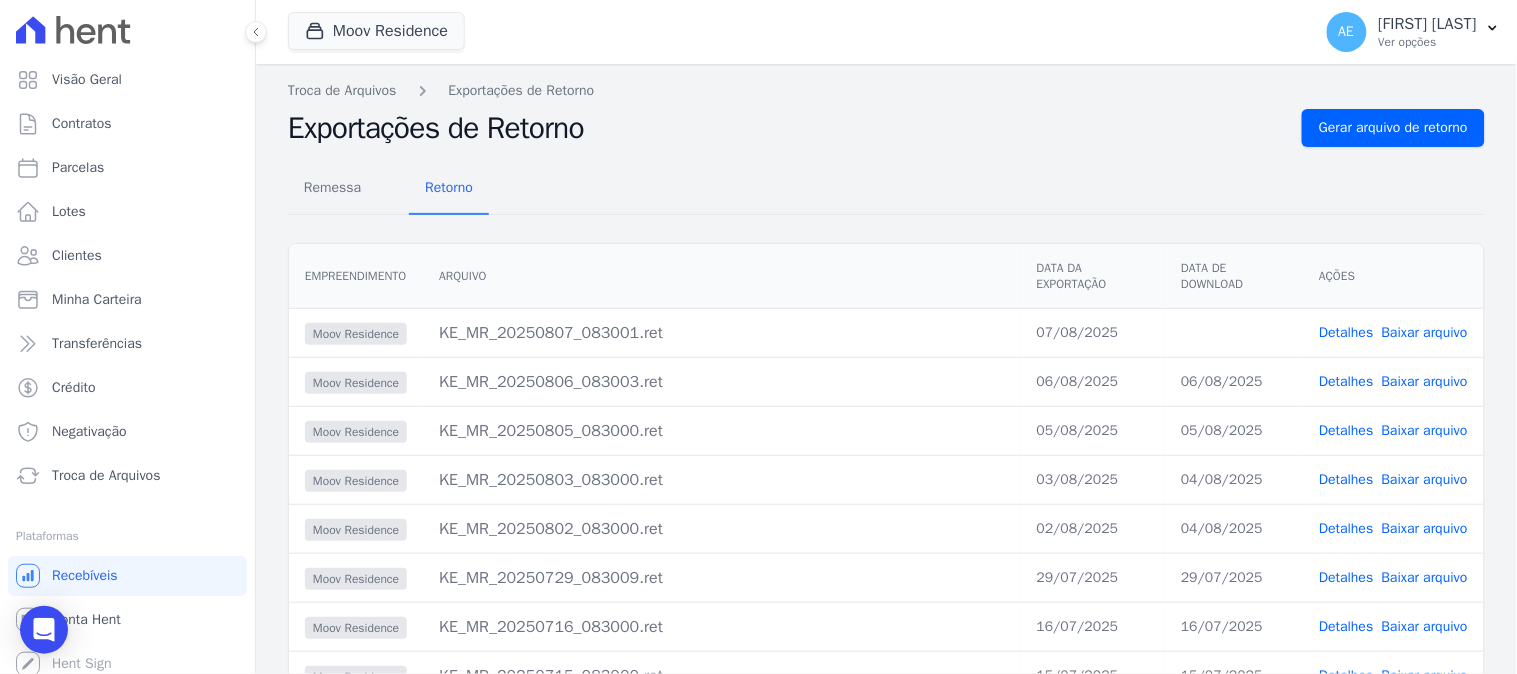 click on "Baixar arquivo" at bounding box center [1425, 332] 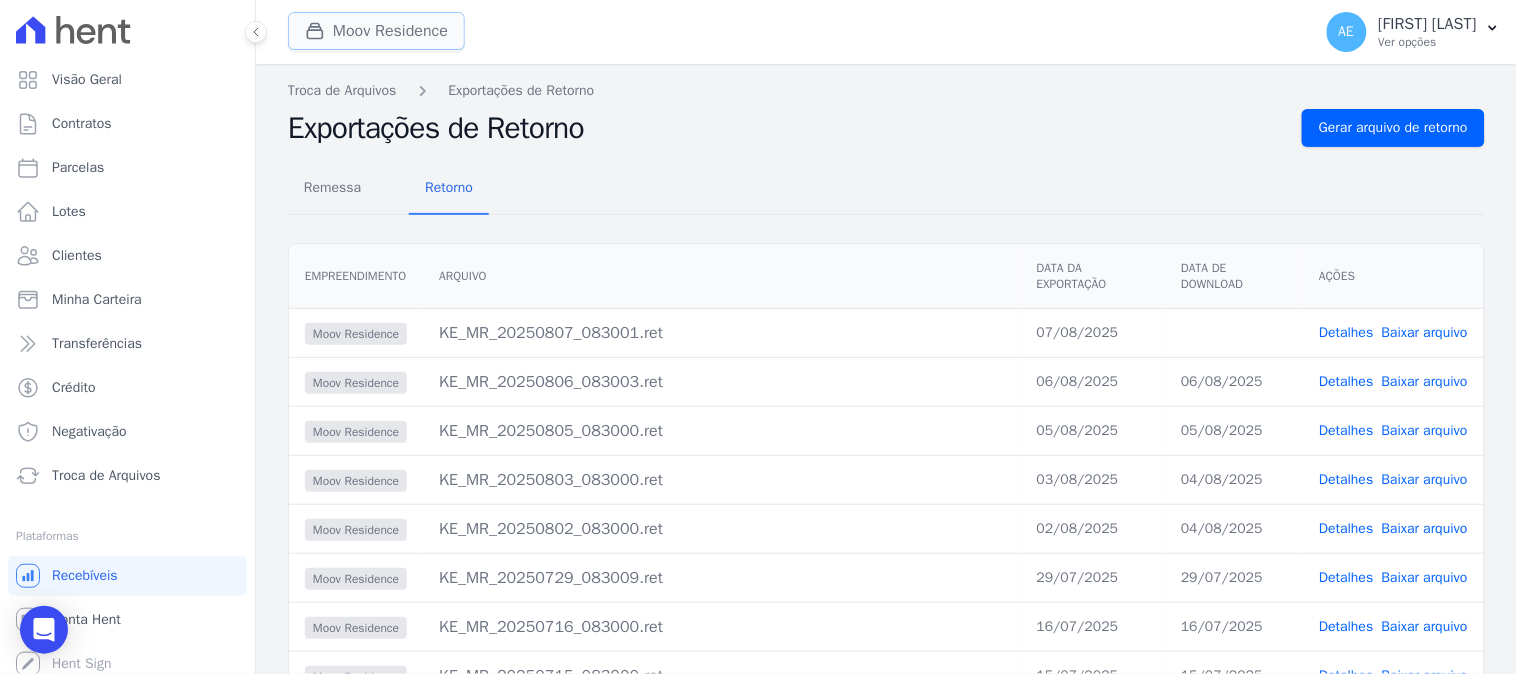 click on "Moov Residence" at bounding box center (376, 31) 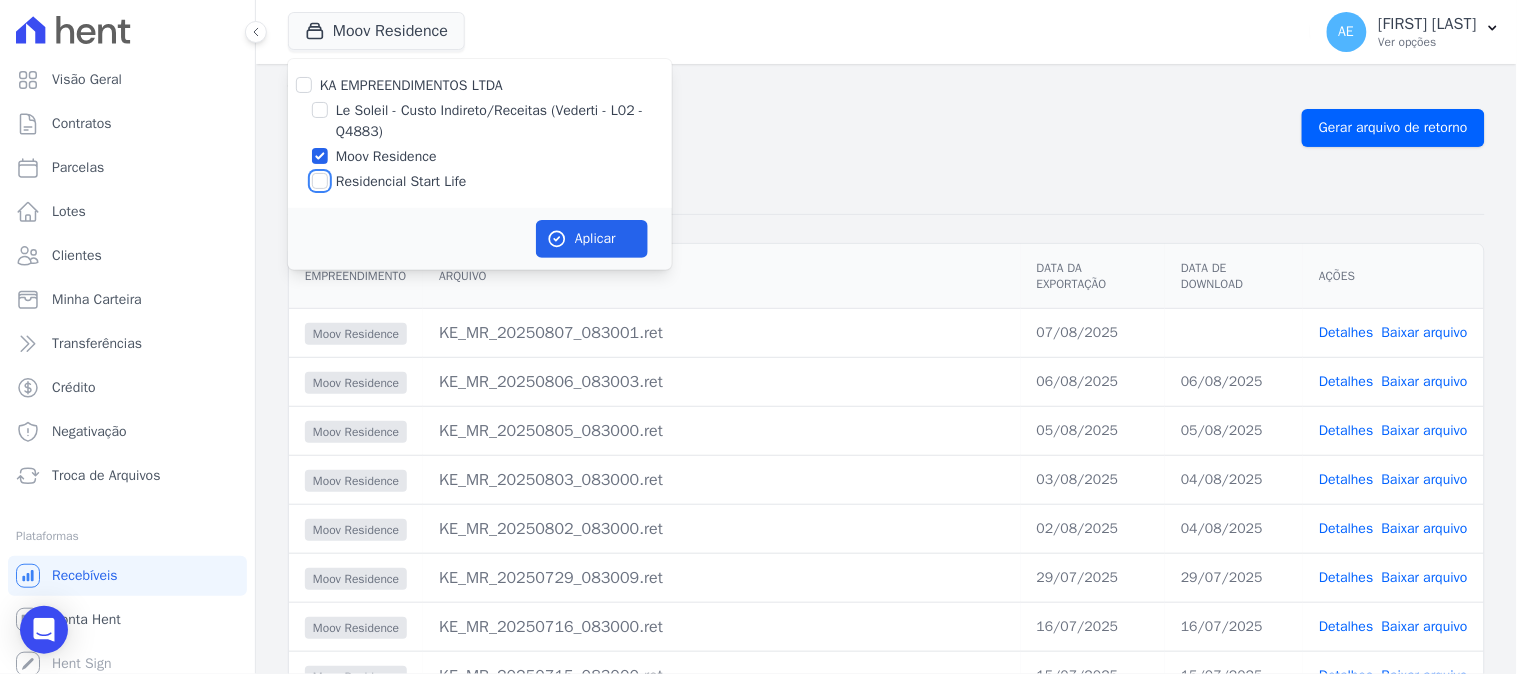 click on "Residencial Start Life" at bounding box center (320, 181) 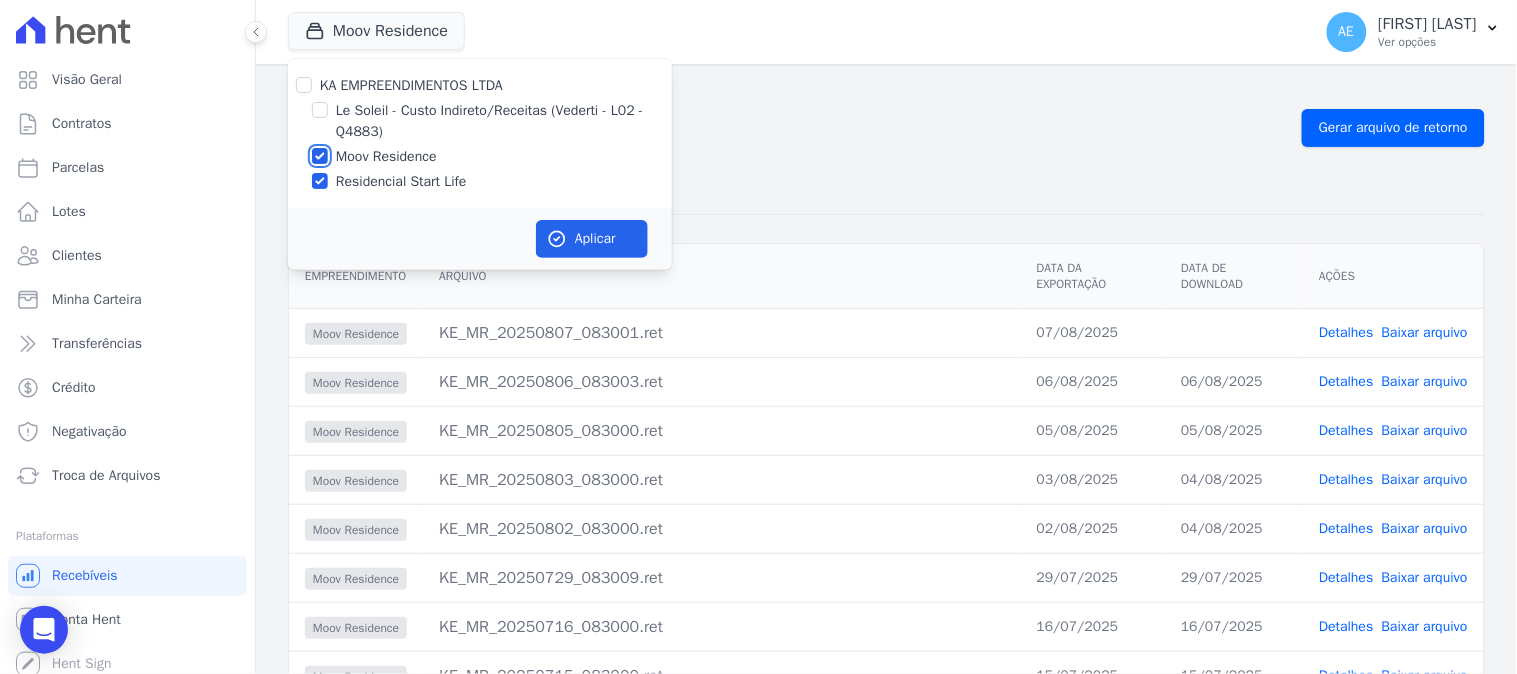 click on "Moov Residence" at bounding box center (320, 156) 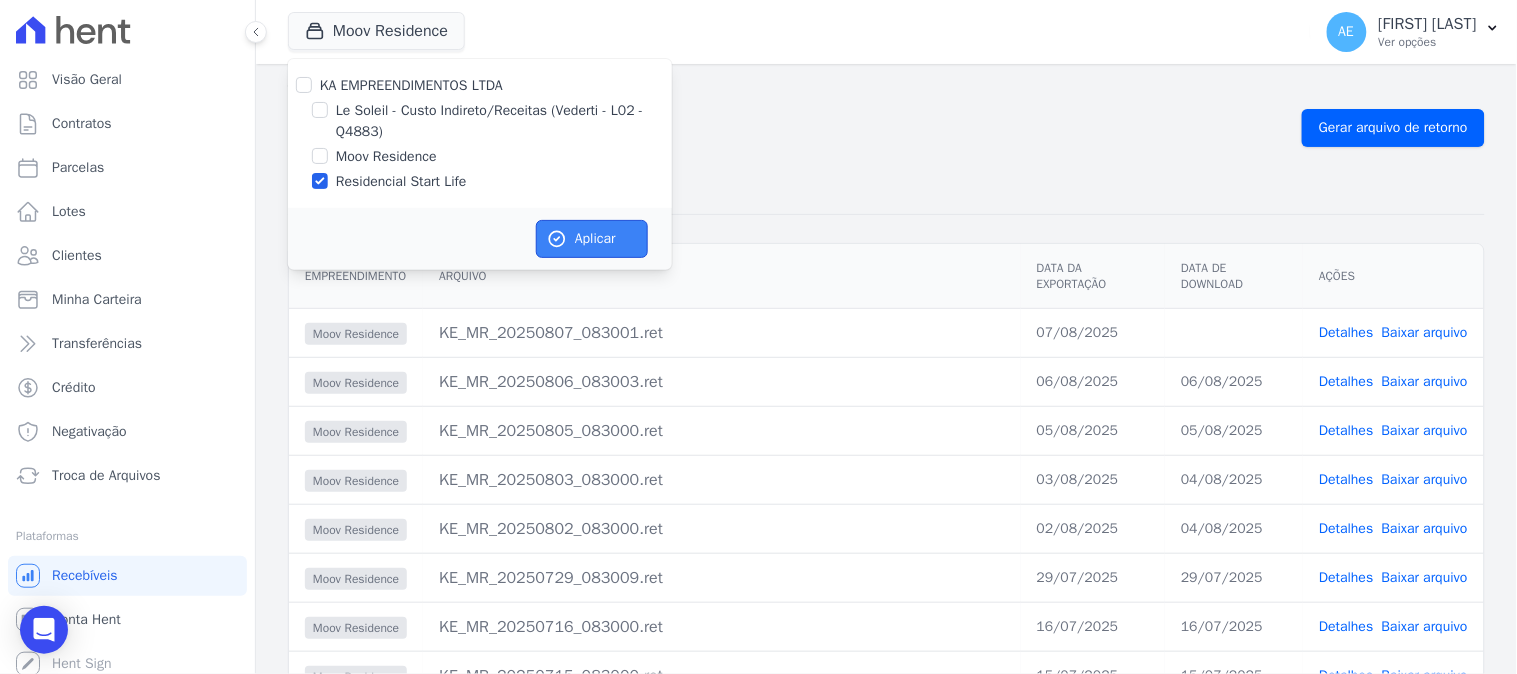 click on "Aplicar" at bounding box center (592, 239) 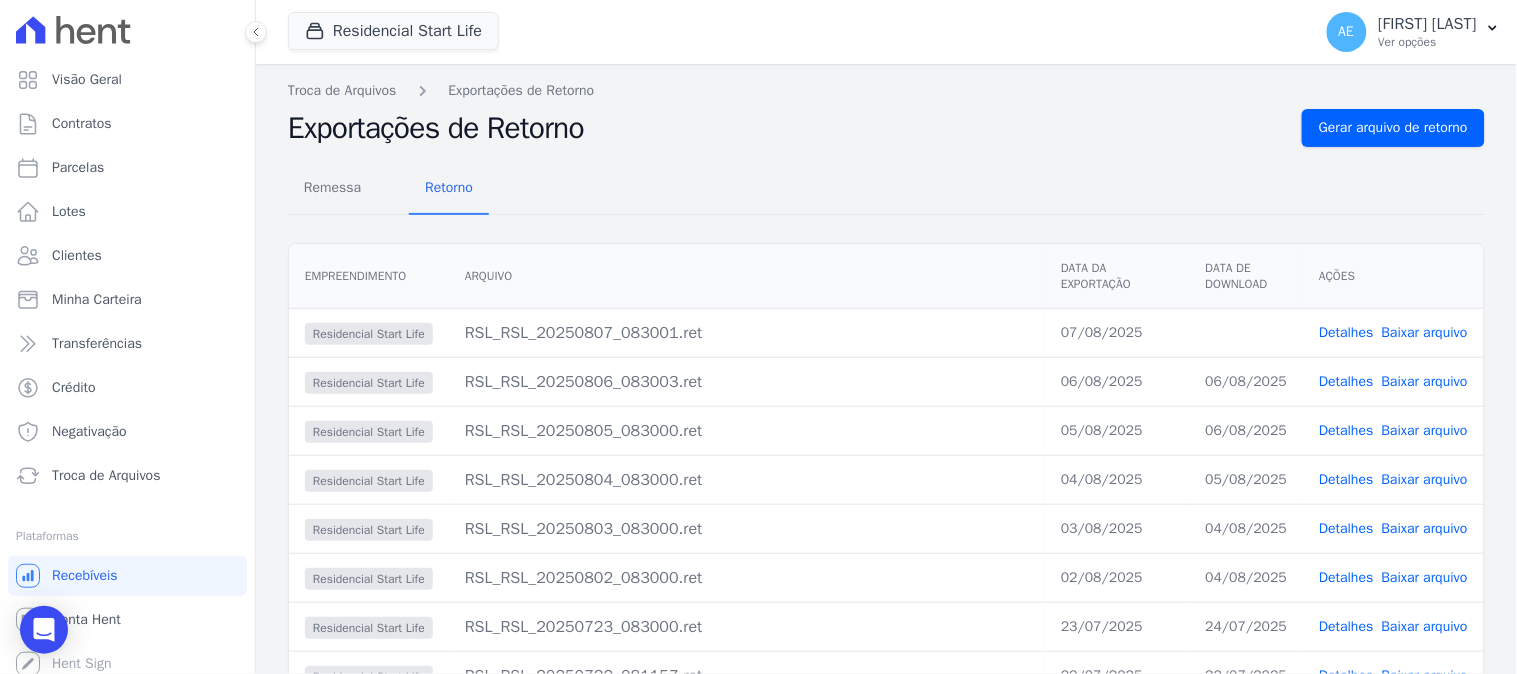 click on "Baixar arquivo" at bounding box center [1425, 332] 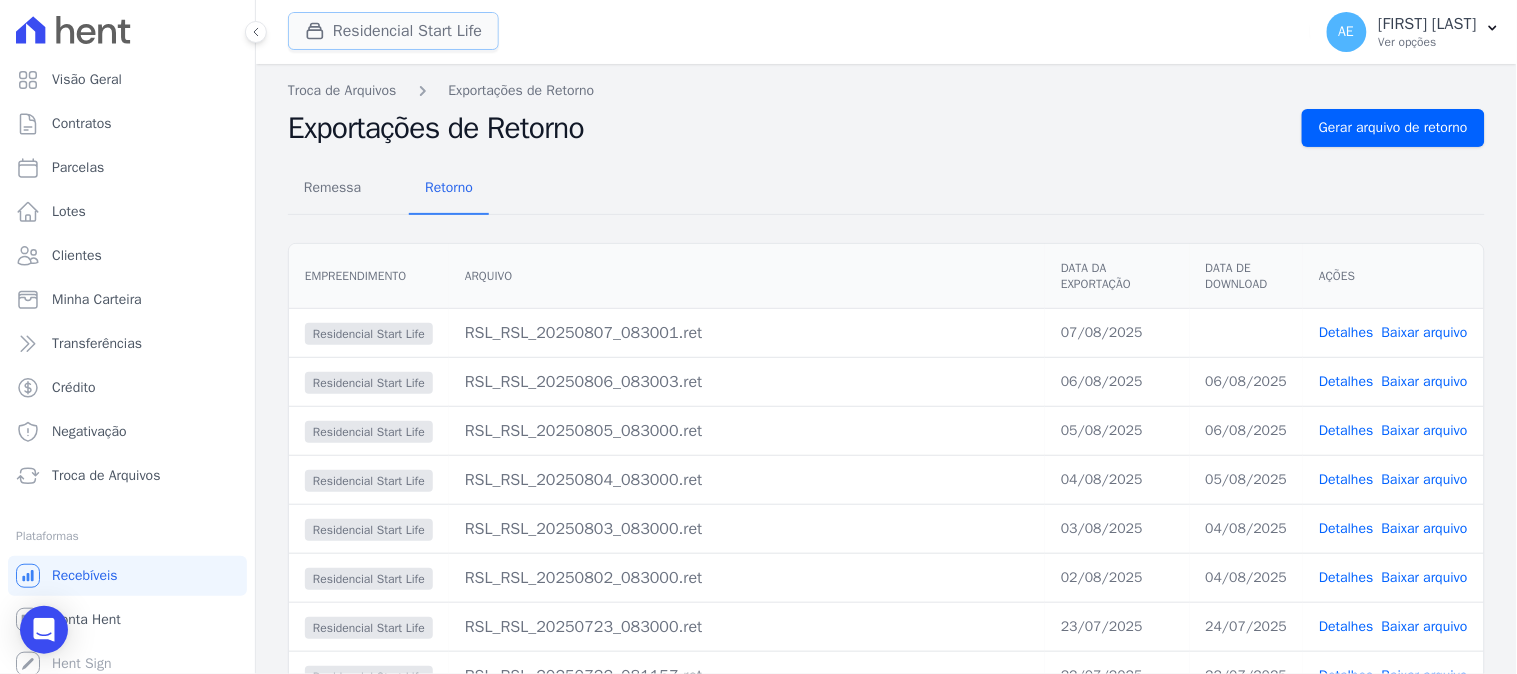 click on "Residencial Start Life" at bounding box center [393, 31] 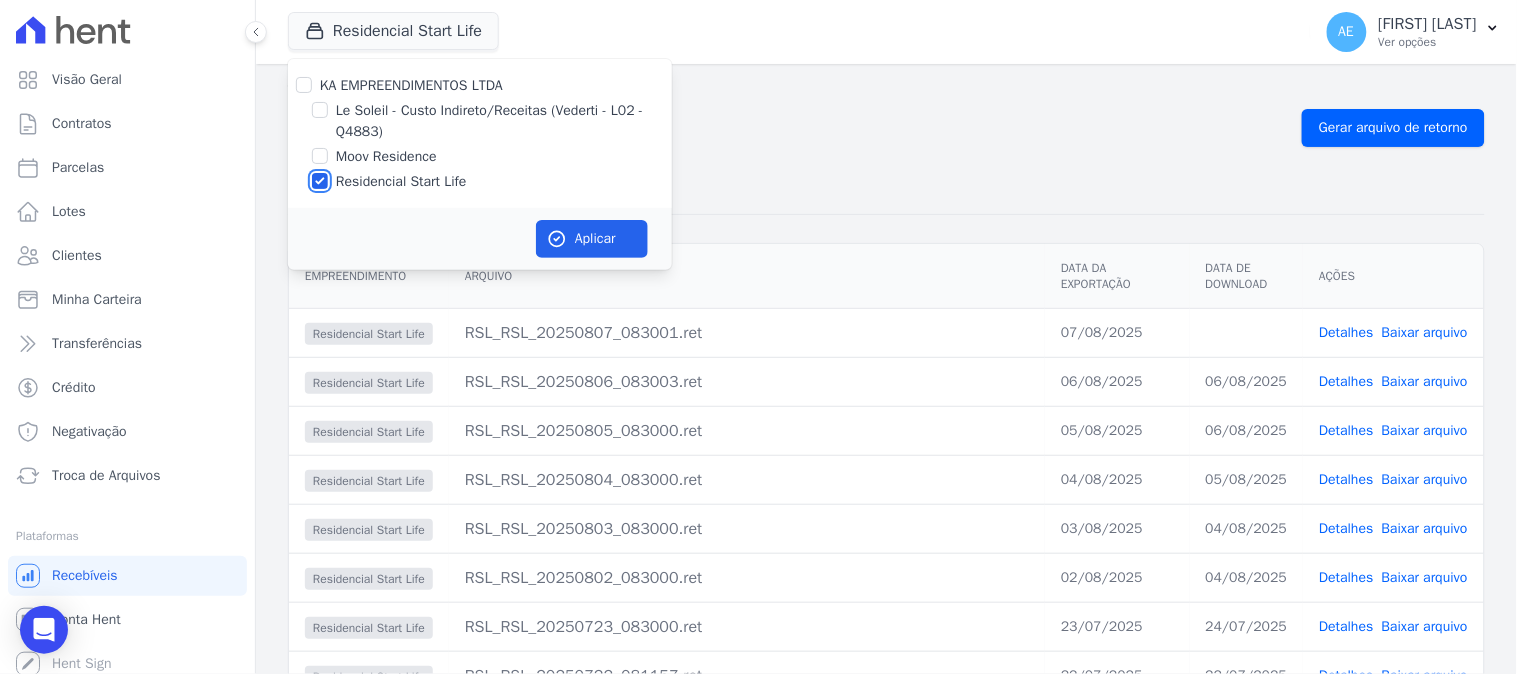 click on "Residencial Start Life" at bounding box center (320, 181) 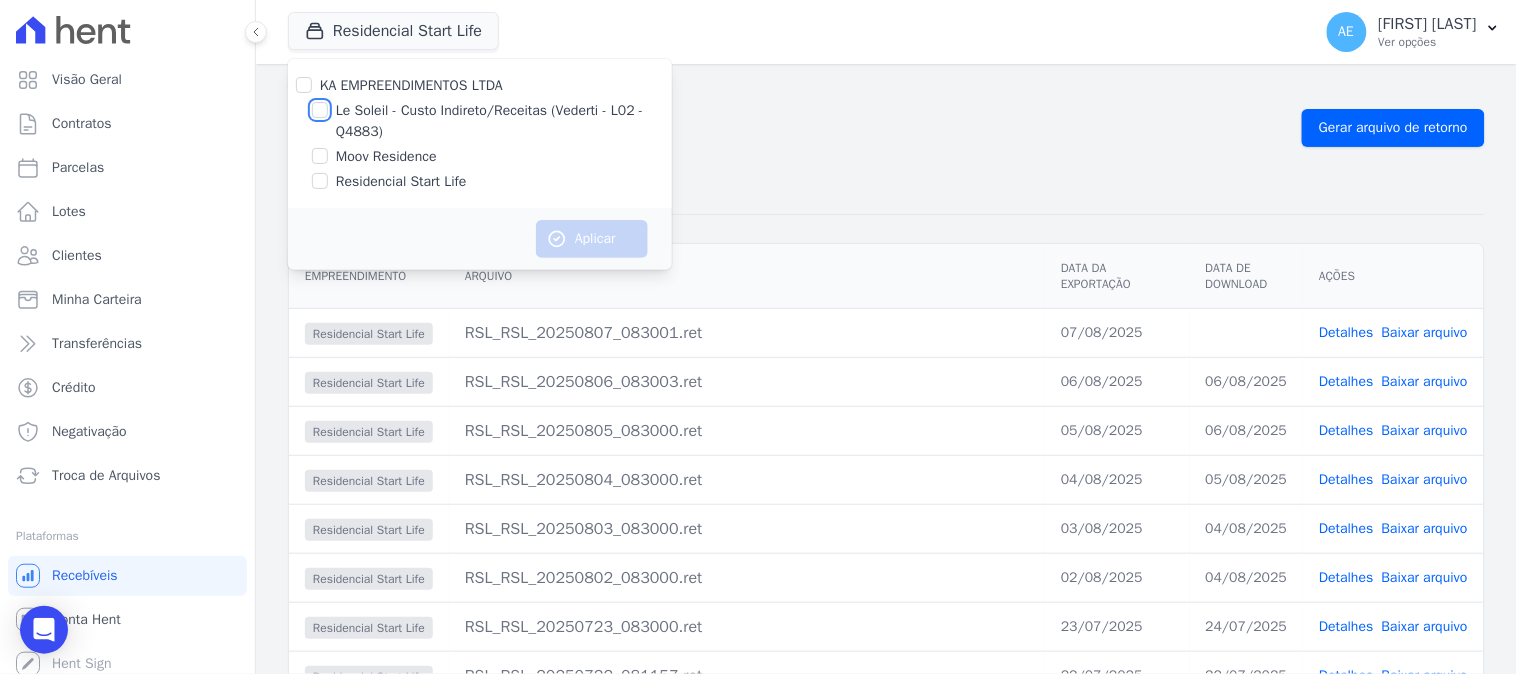 click on "Le Soleil - Custo Indireto/Receitas (Vederti - L02 - Q4883)" at bounding box center (320, 110) 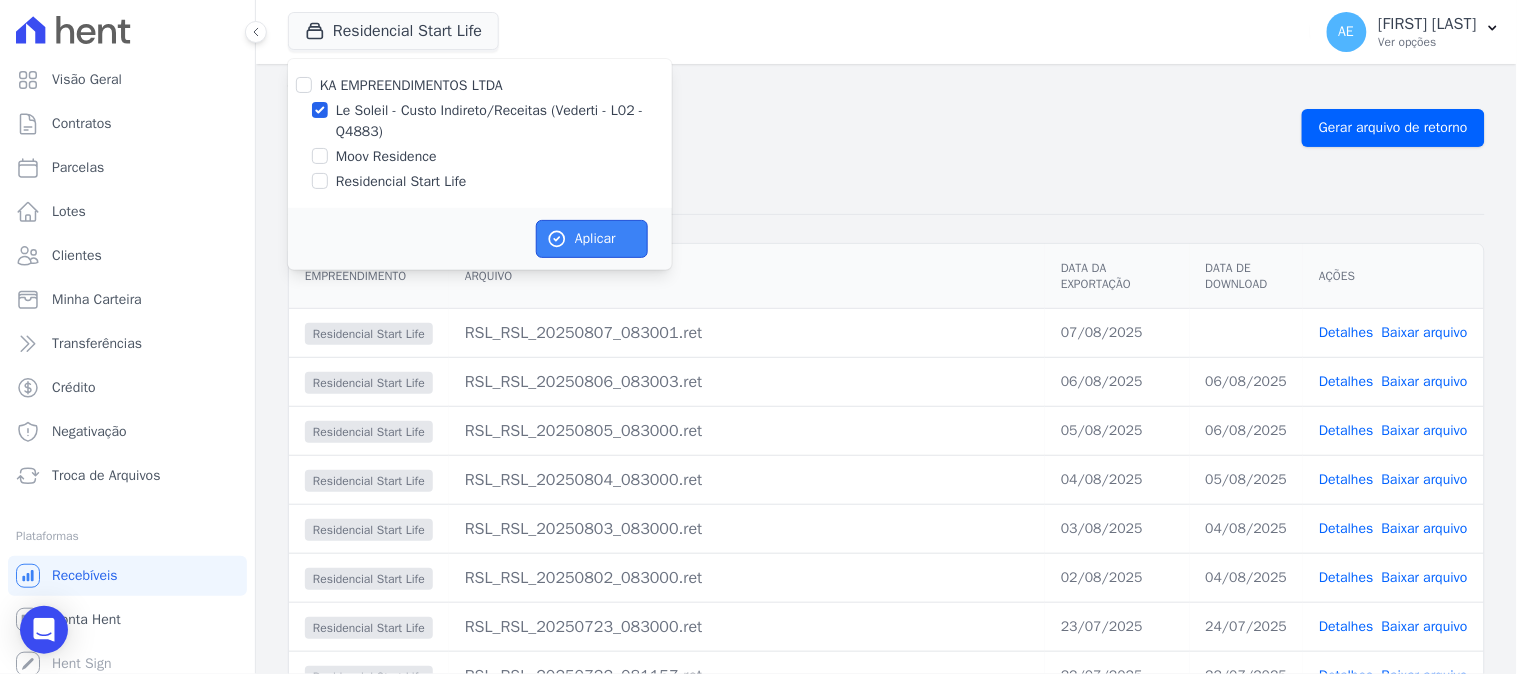 click on "Aplicar" at bounding box center [592, 239] 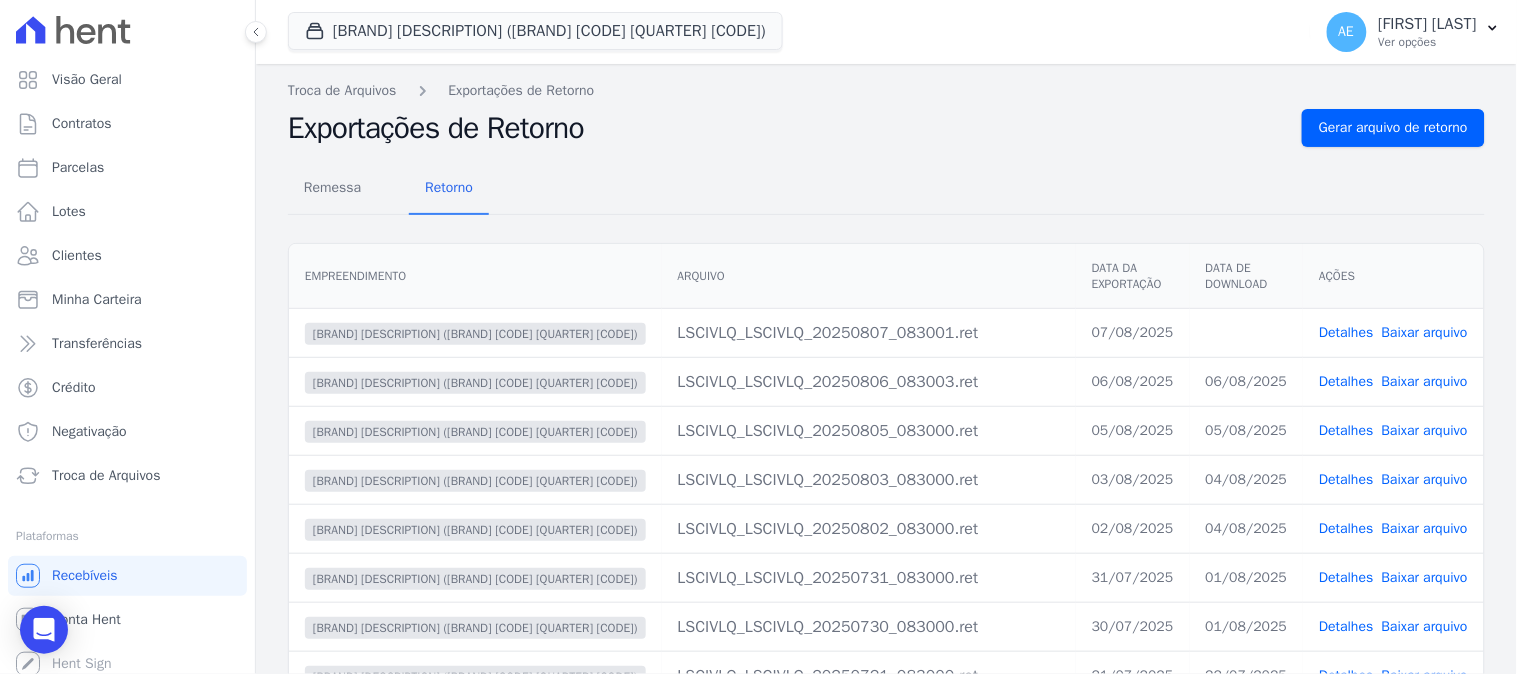 click on "Baixar arquivo" at bounding box center (1425, 332) 